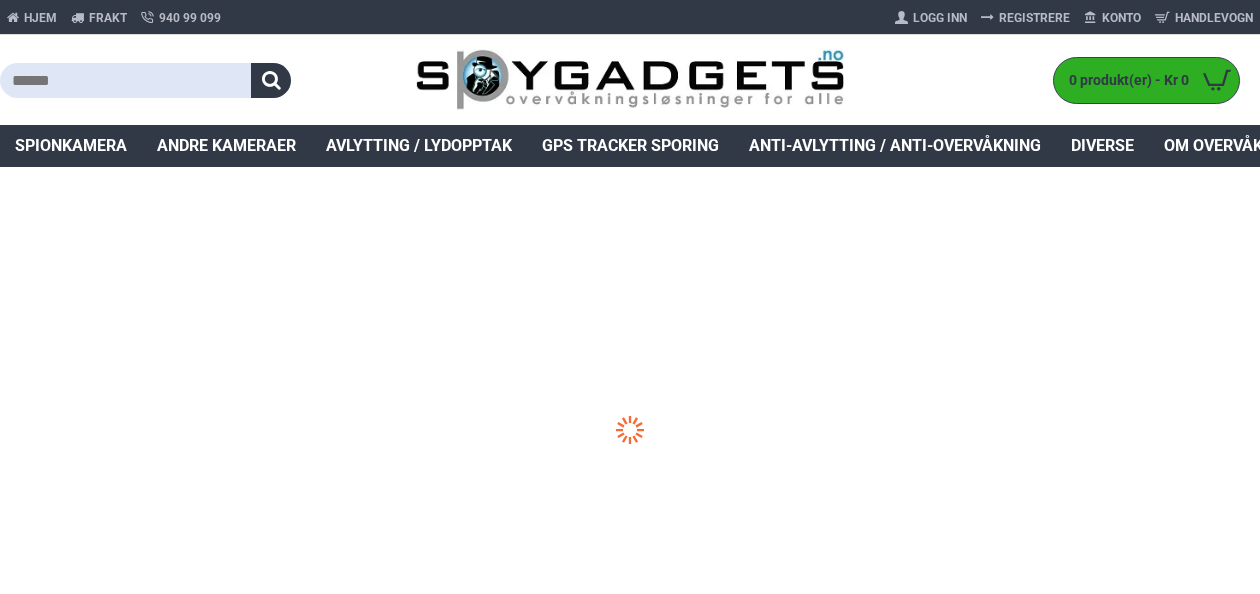 scroll, scrollTop: 0, scrollLeft: 0, axis: both 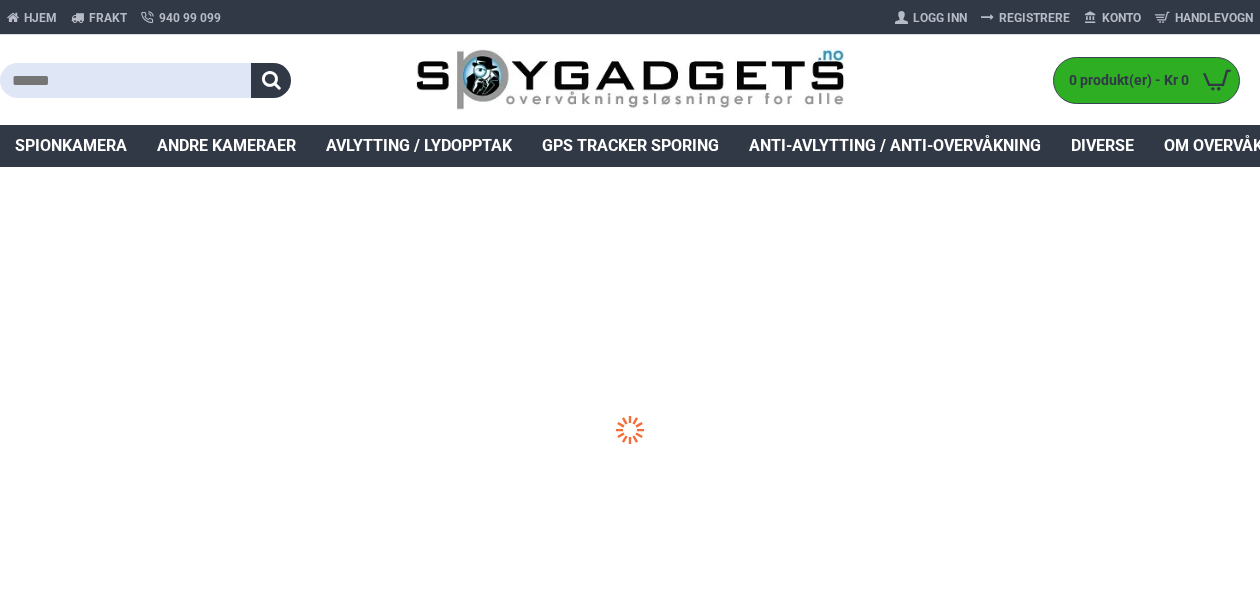 click on "Diverse" at bounding box center [1102, 146] 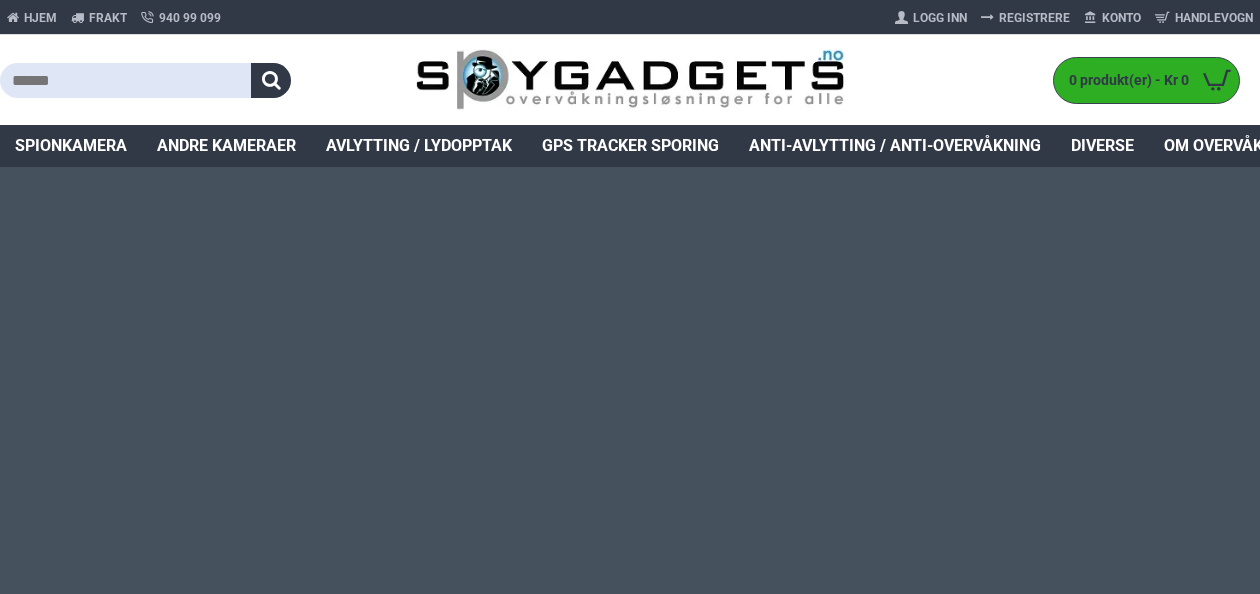 scroll, scrollTop: 0, scrollLeft: 0, axis: both 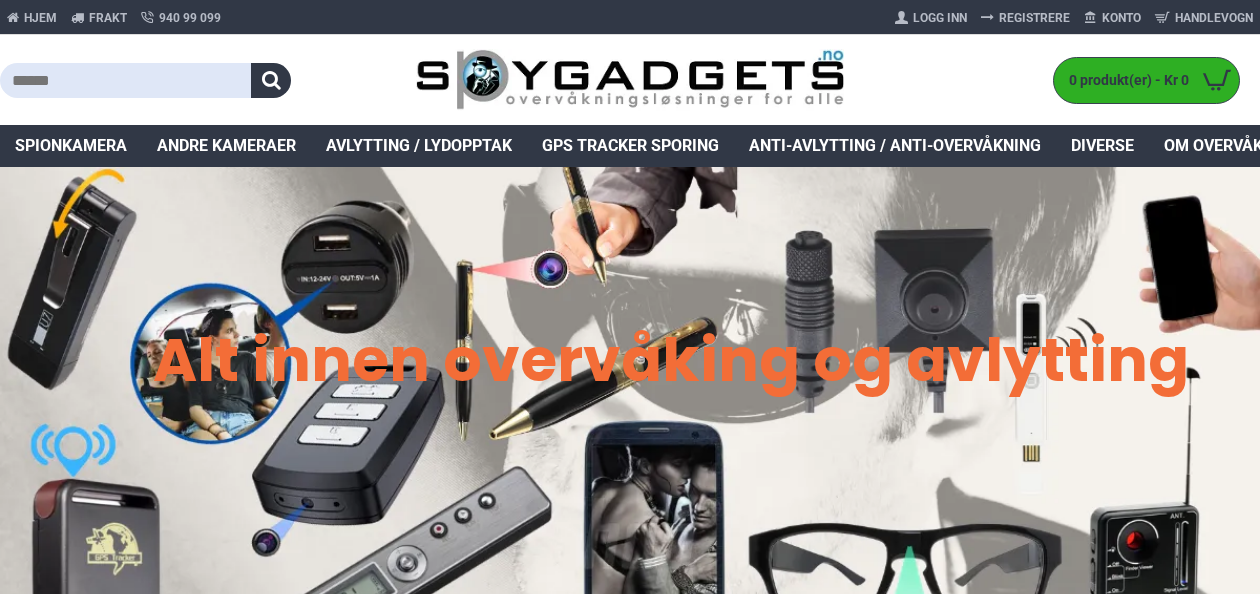 click at bounding box center [340, 4826] 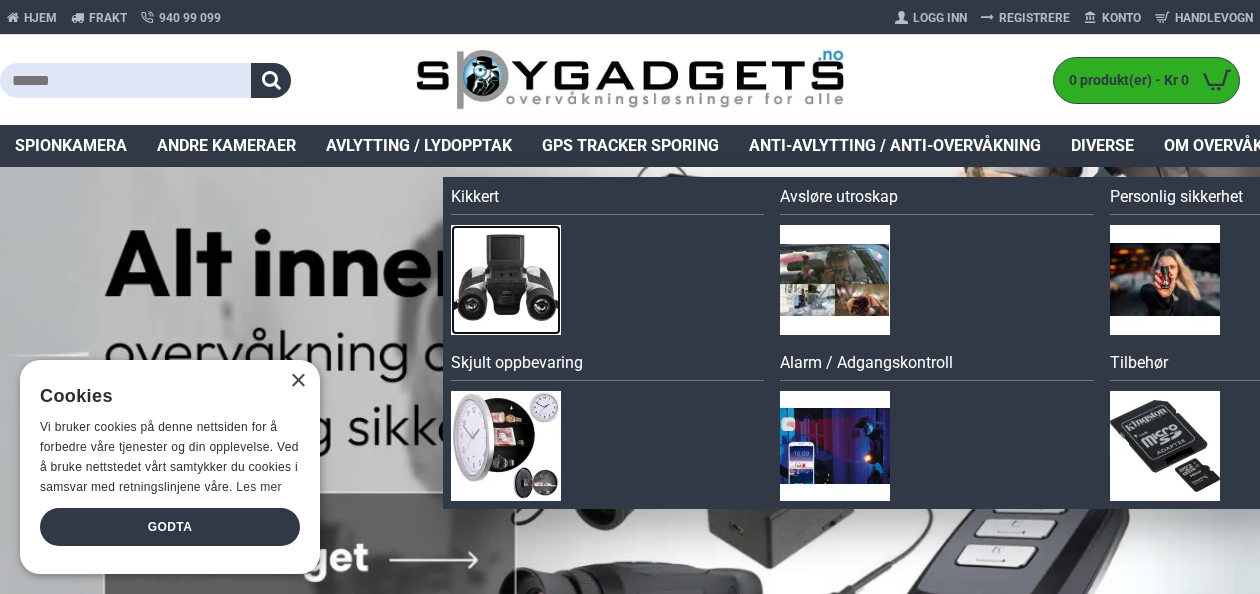 click at bounding box center [506, 280] 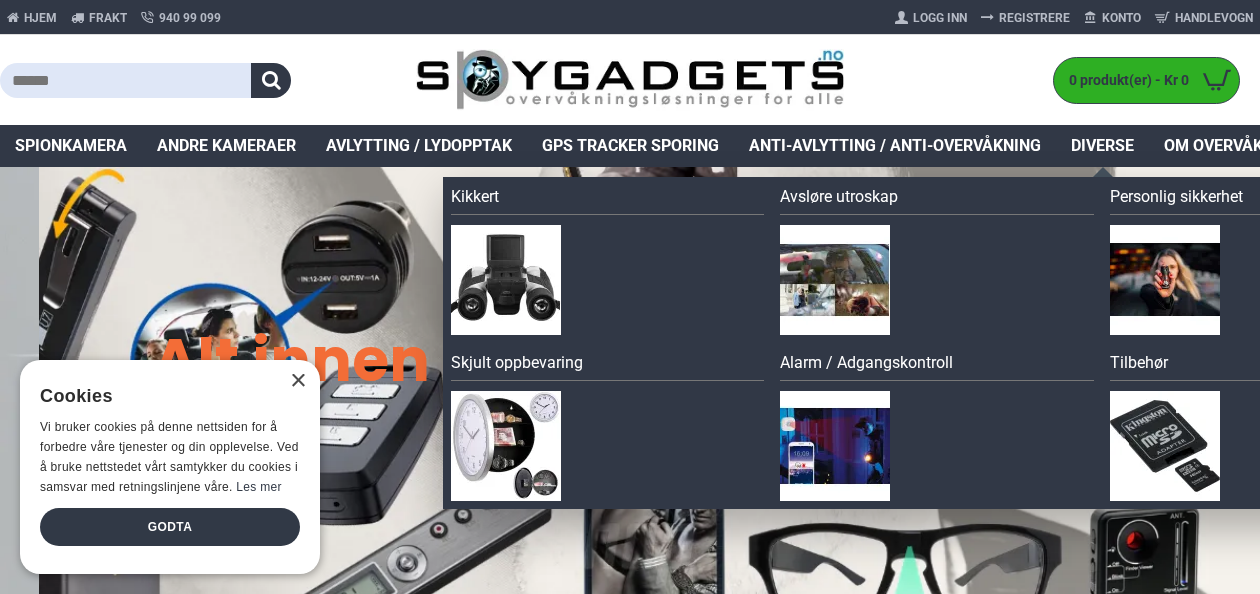 click on "Diverse" at bounding box center [1102, 146] 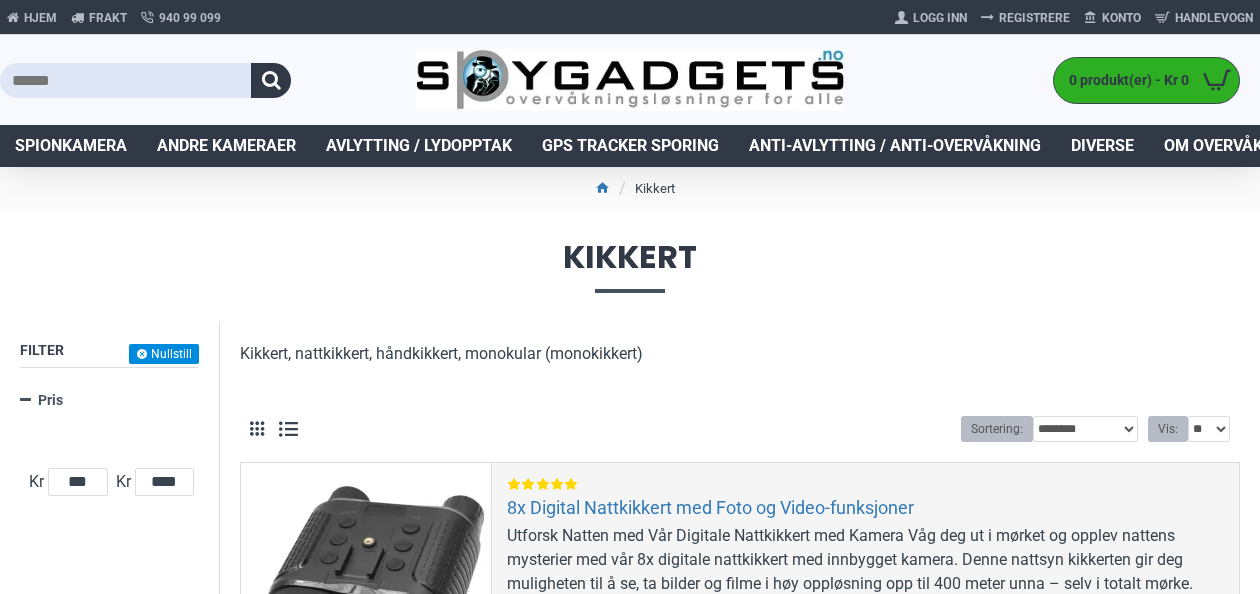 scroll, scrollTop: 0, scrollLeft: 0, axis: both 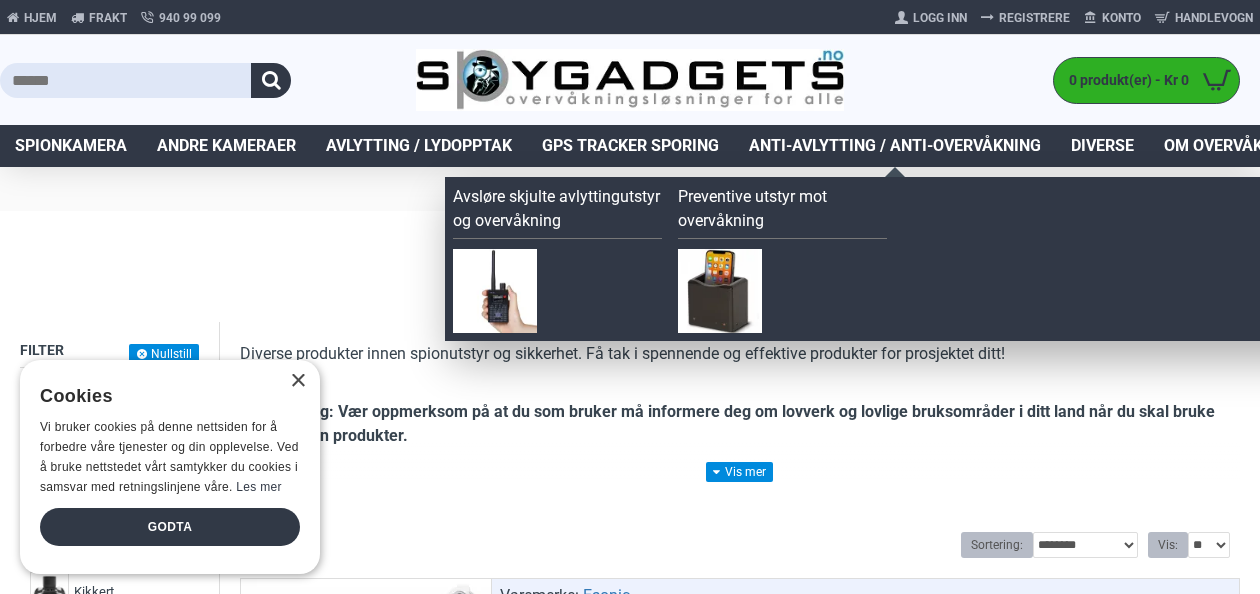 click on "Anti-avlytting / Anti-overvåkning" at bounding box center [895, 146] 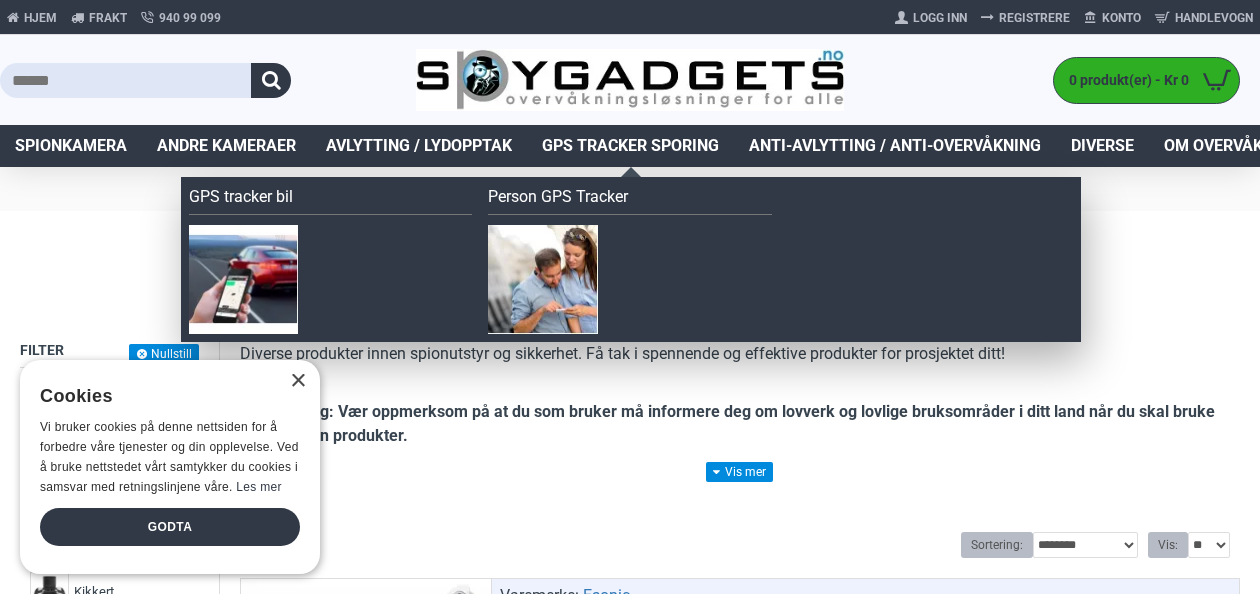 click on "GPS Tracker Sporing" at bounding box center [630, 146] 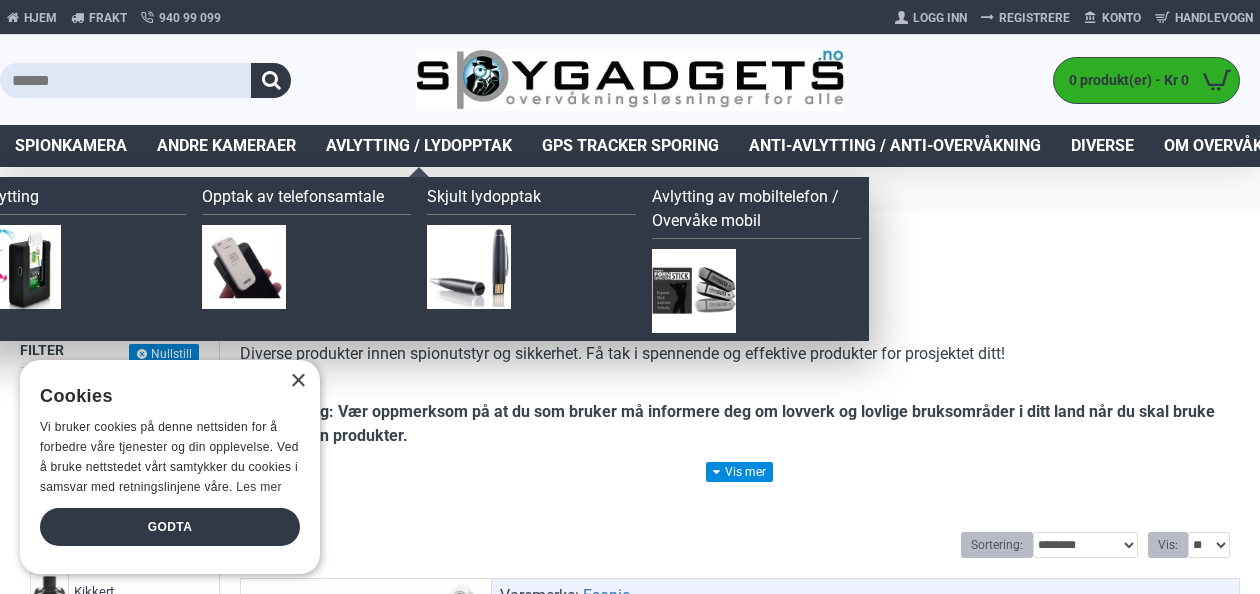 click on "Avlytting / Lydopptak" at bounding box center (419, 146) 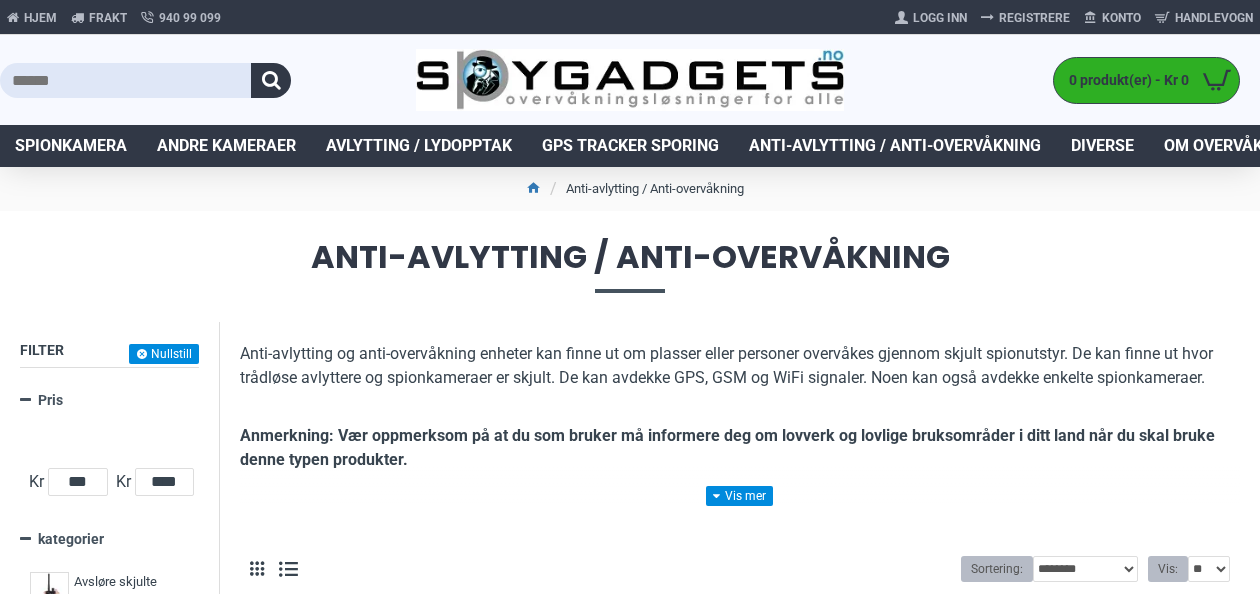 scroll, scrollTop: 0, scrollLeft: 0, axis: both 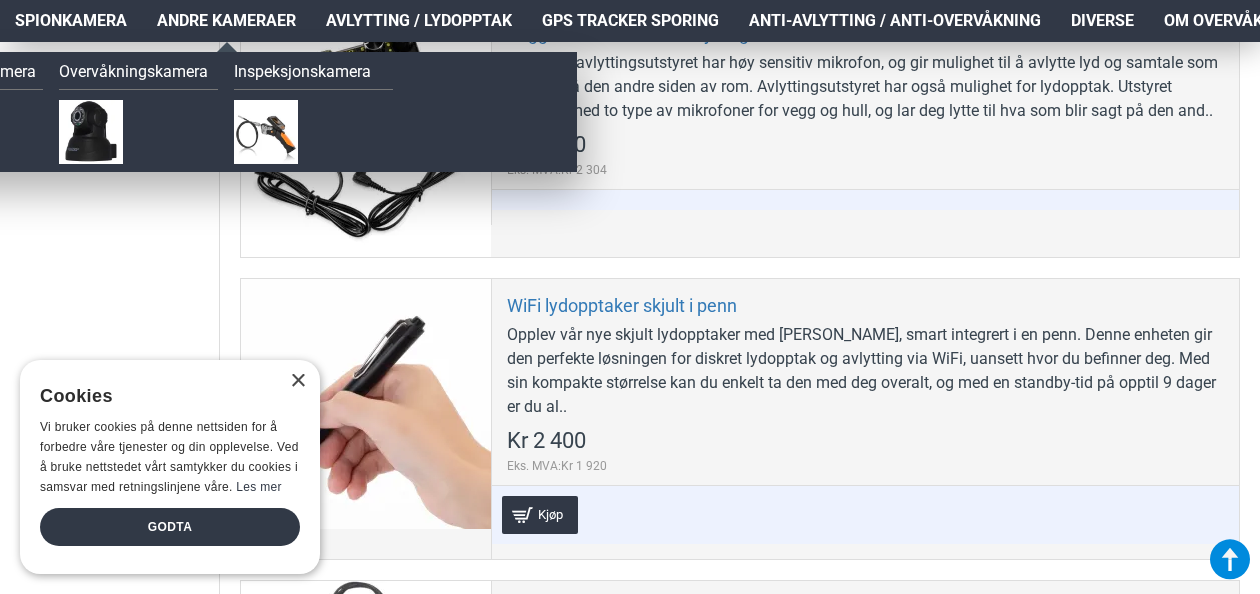 click on "Andre kameraer" at bounding box center [226, 21] 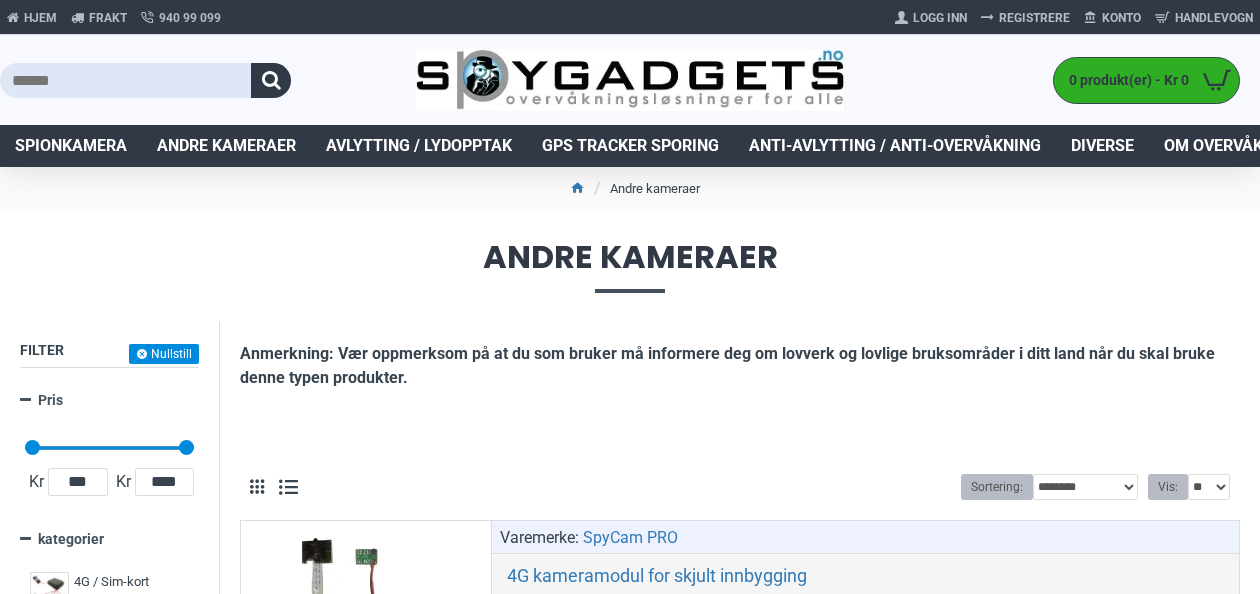 scroll, scrollTop: 0, scrollLeft: 0, axis: both 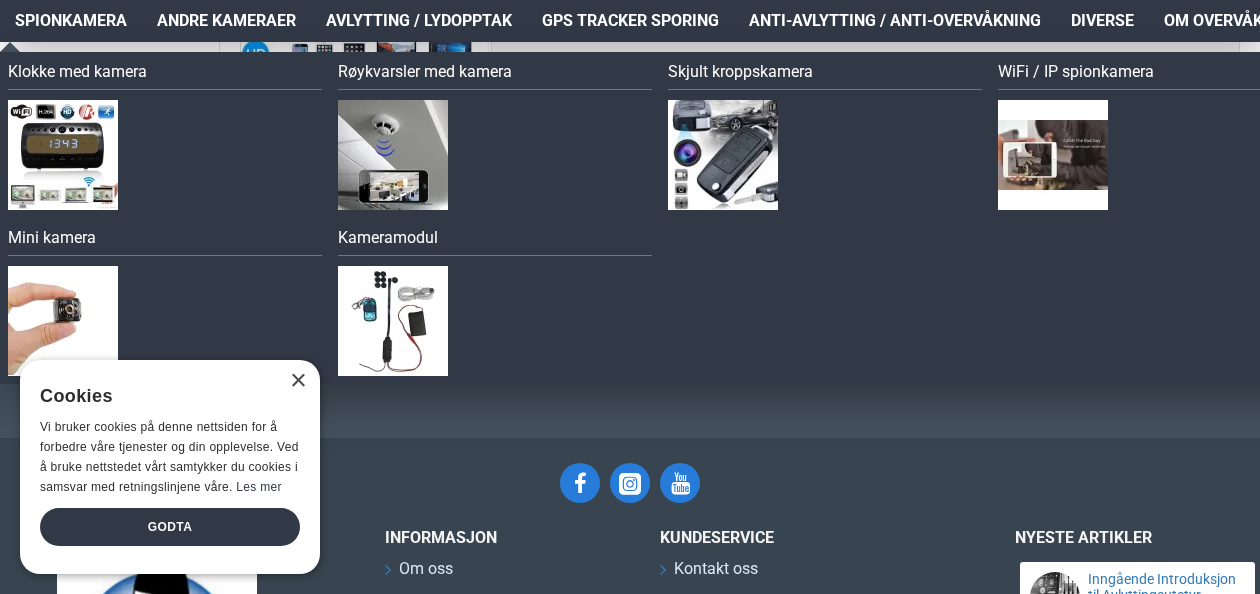 click on "Spionkamera" at bounding box center (71, 21) 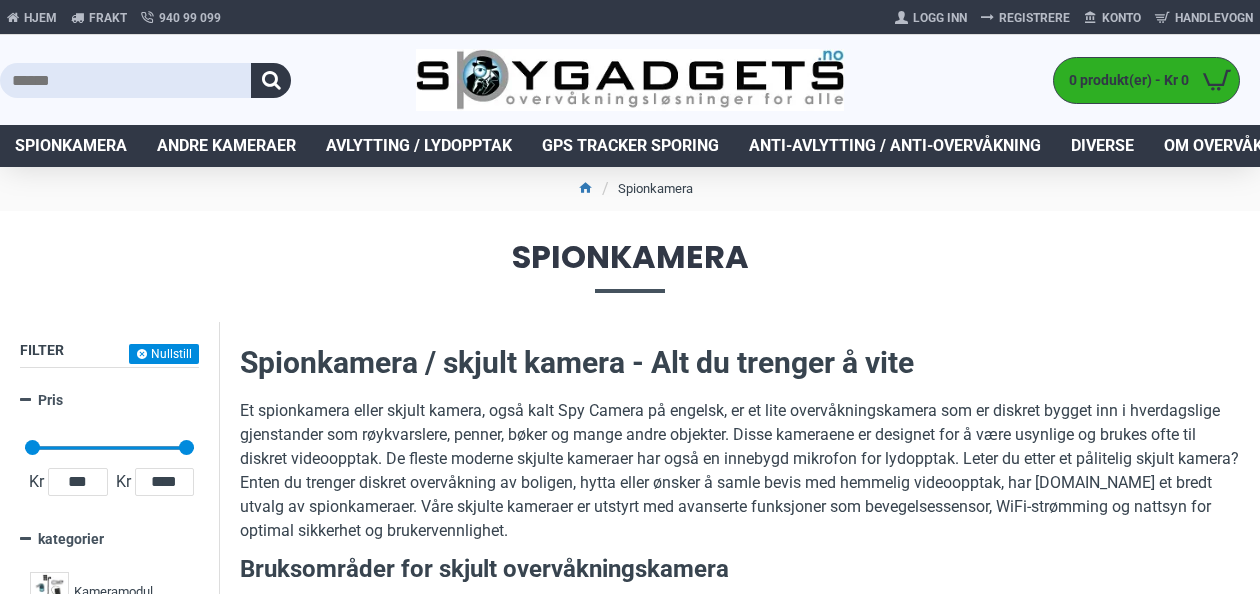 scroll, scrollTop: 0, scrollLeft: 0, axis: both 